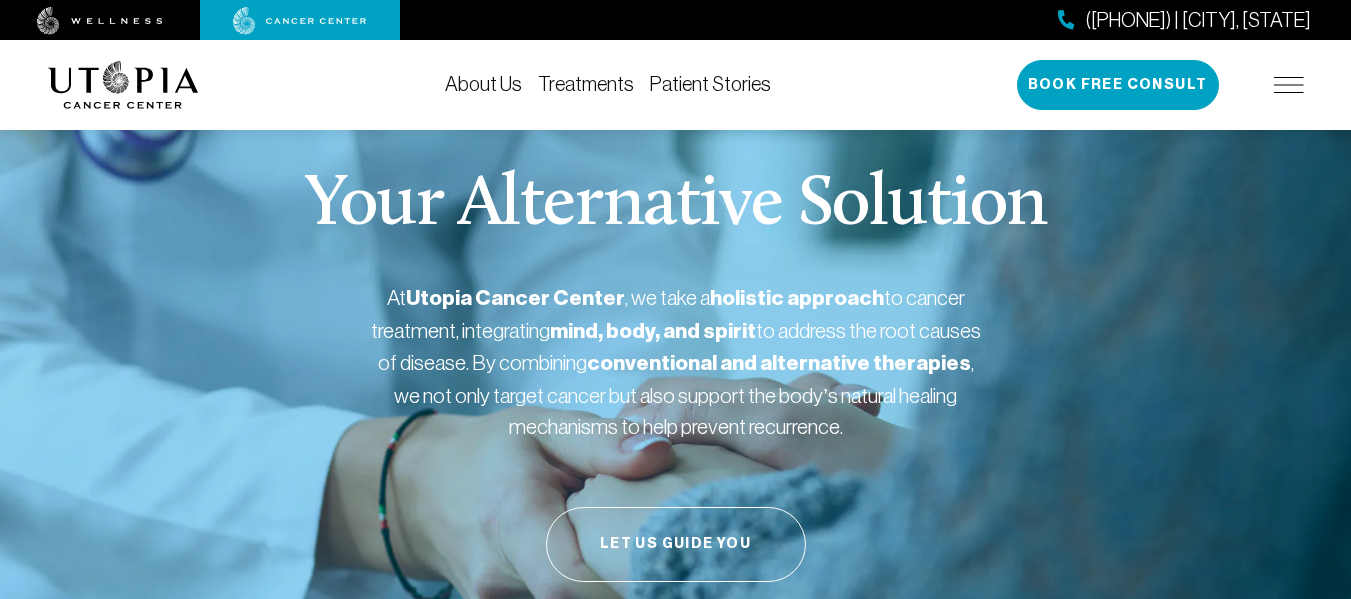 scroll, scrollTop: 525, scrollLeft: 0, axis: vertical 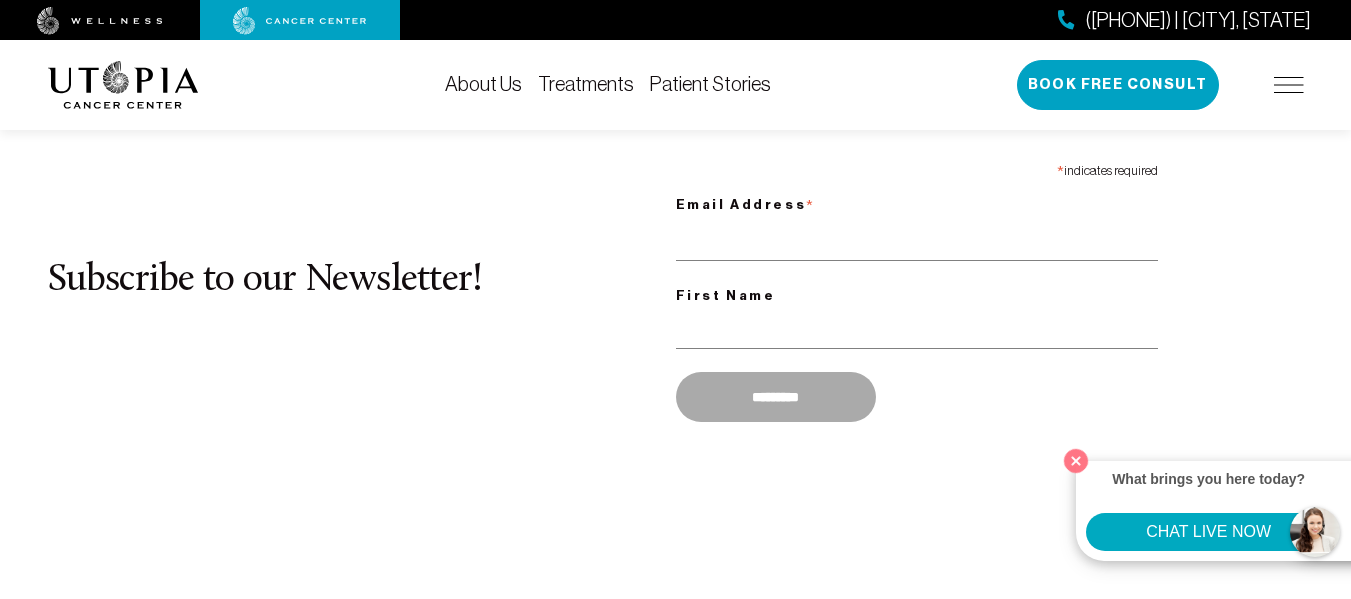 click on "Treatments" at bounding box center (586, 84) 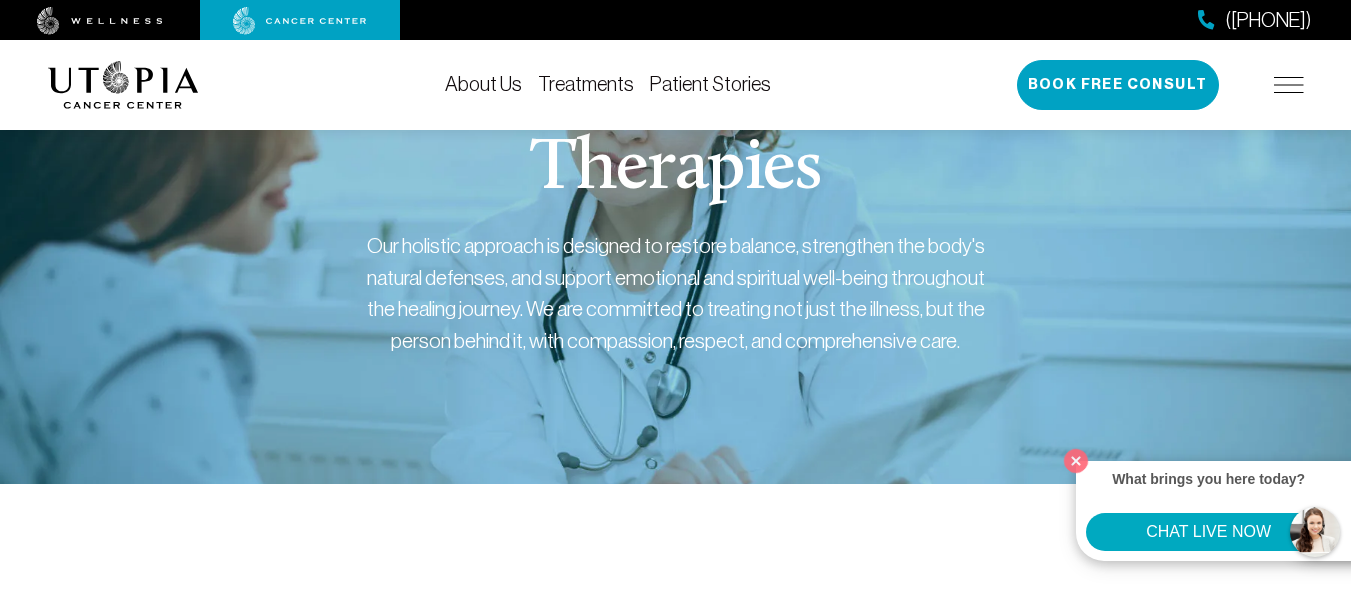 scroll, scrollTop: 0, scrollLeft: 0, axis: both 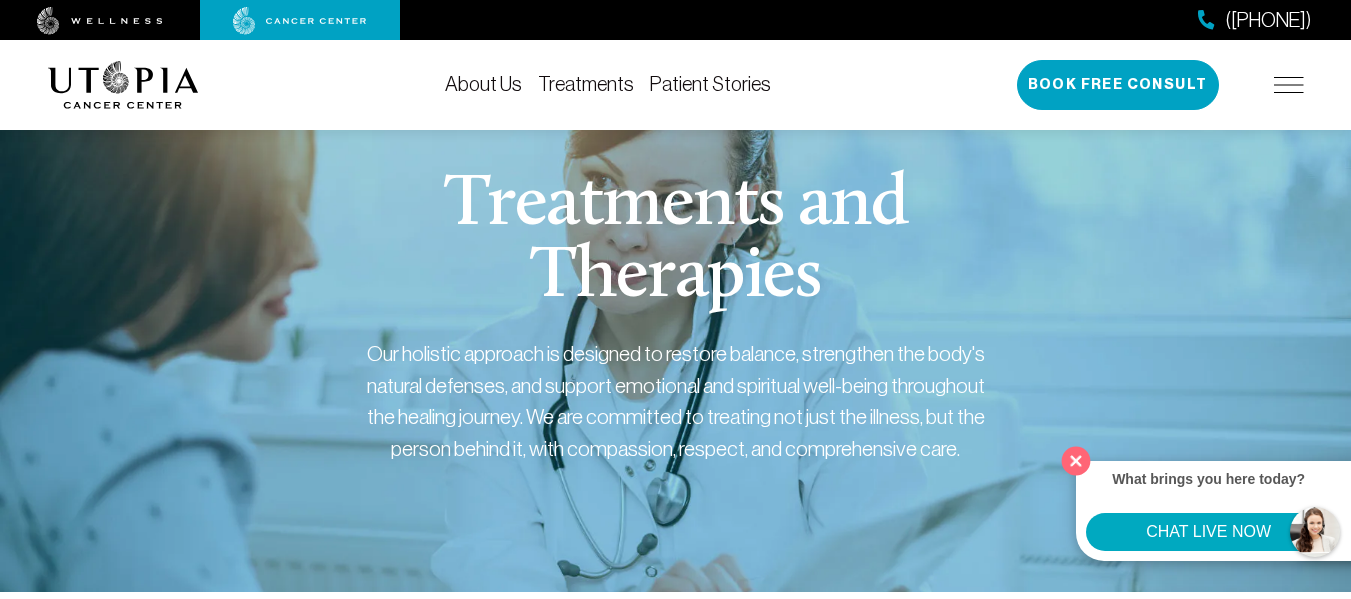 click at bounding box center [1076, 460] 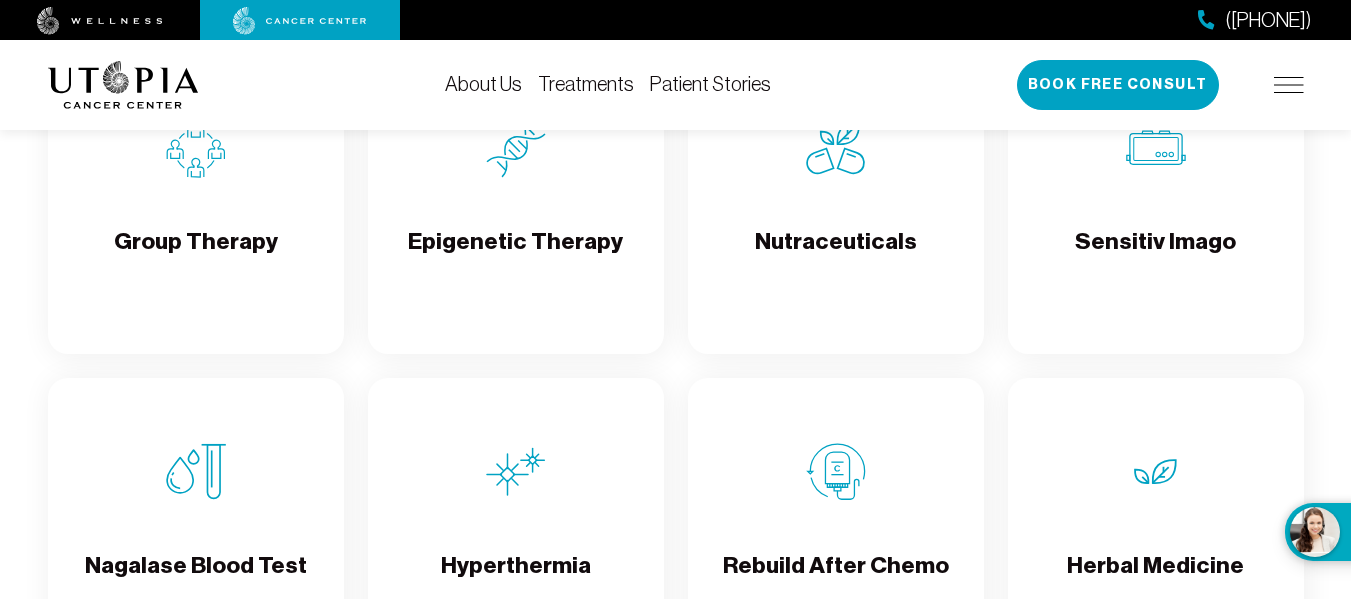 scroll, scrollTop: 3400, scrollLeft: 0, axis: vertical 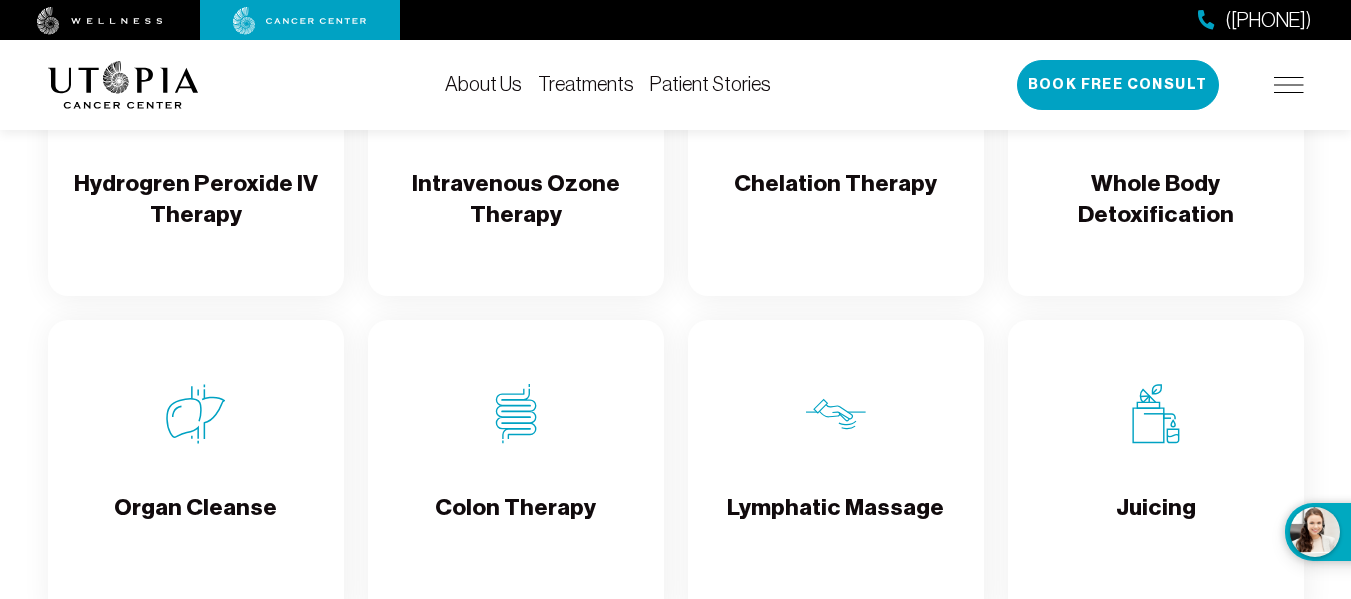 click on "Organ Cleanse" at bounding box center (196, 470) 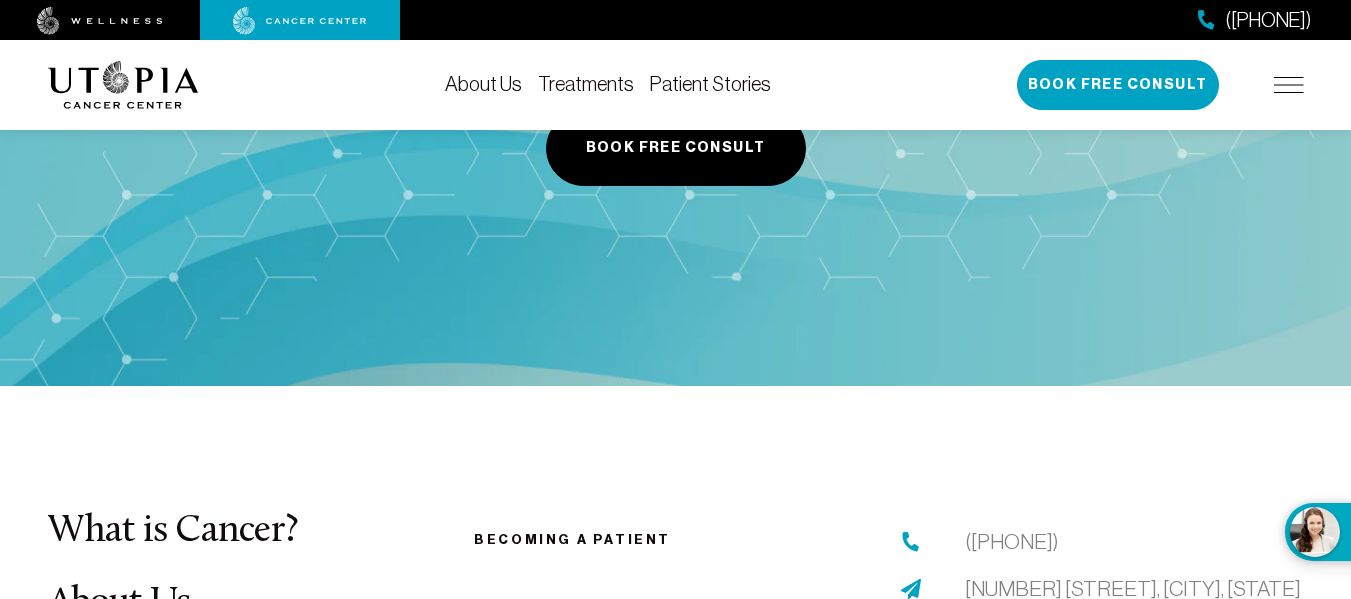 scroll, scrollTop: 3400, scrollLeft: 0, axis: vertical 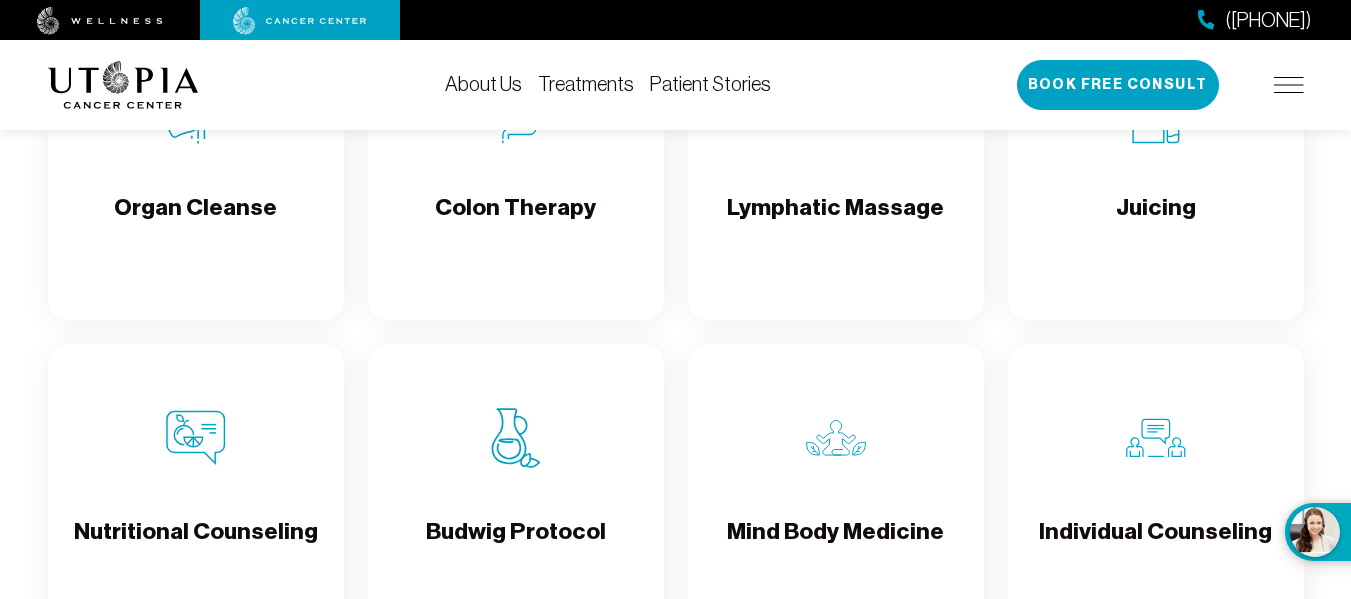 click on "Lymphatic Massage" at bounding box center [835, 224] 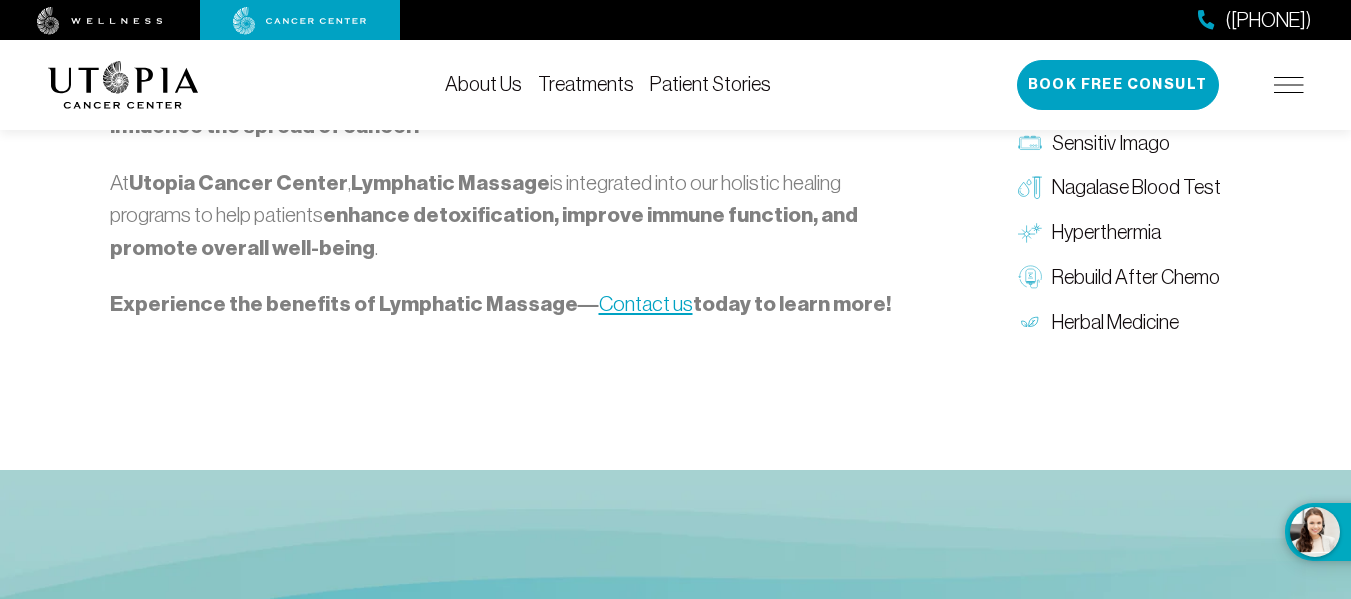 scroll, scrollTop: 2500, scrollLeft: 0, axis: vertical 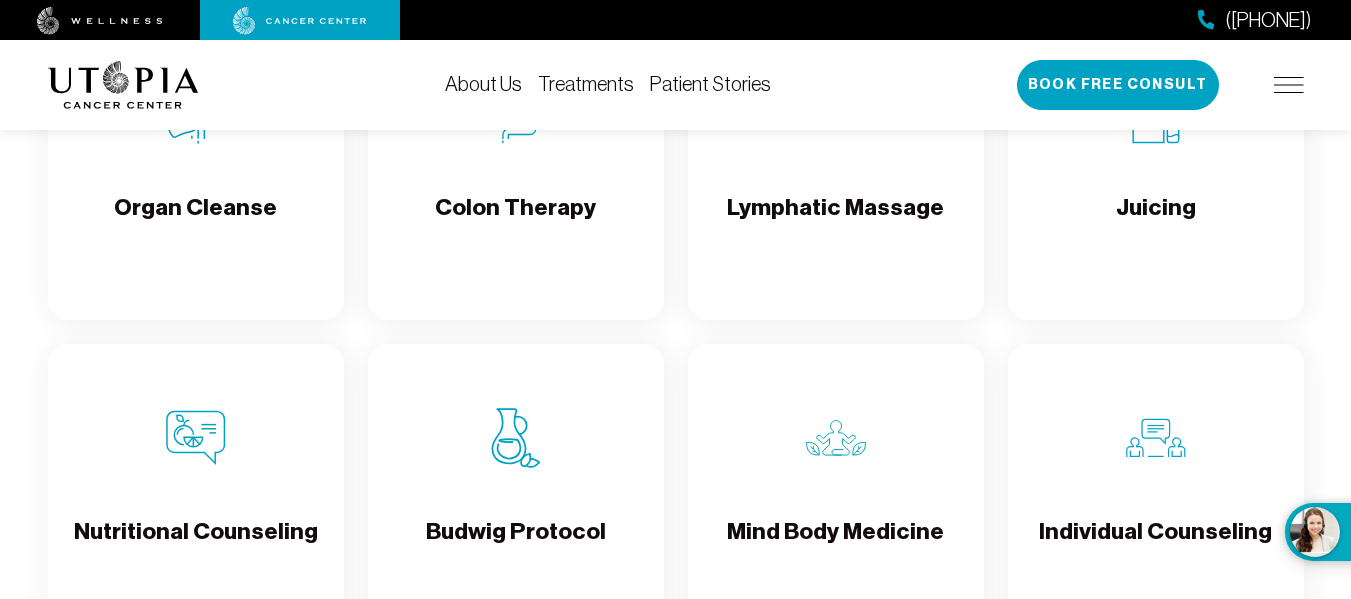 click on "Juicing" at bounding box center [1156, 170] 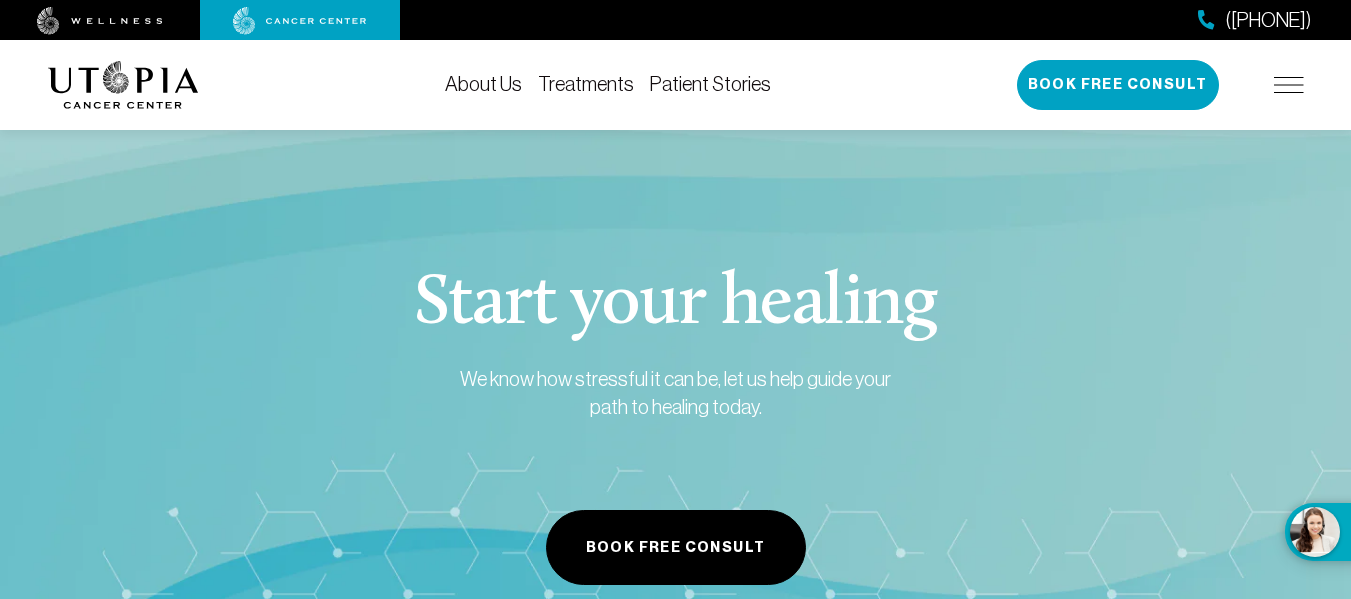 scroll, scrollTop: 3200, scrollLeft: 0, axis: vertical 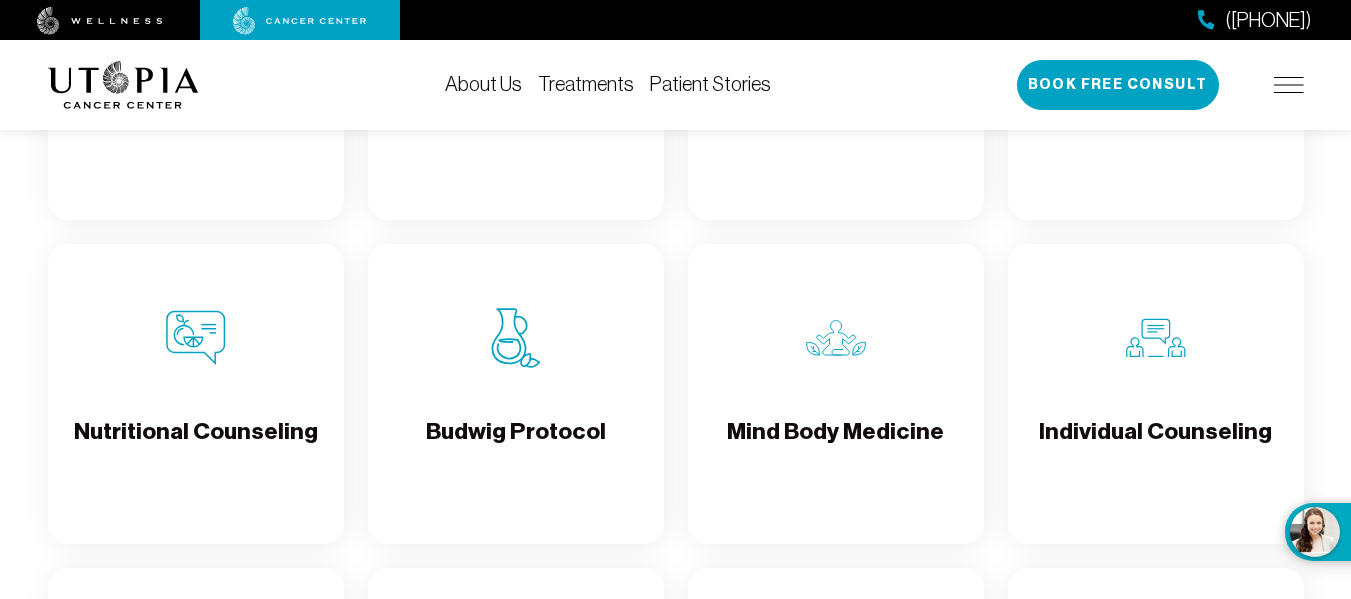 click on "Budwig Protocol" at bounding box center [516, 394] 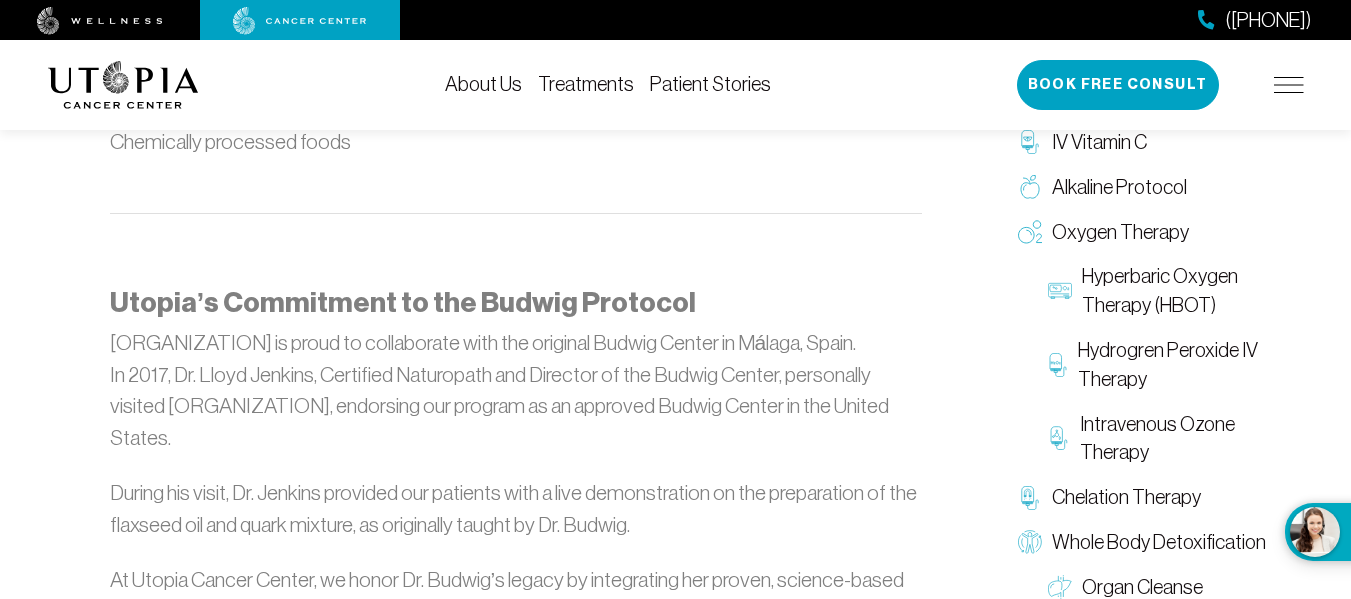 scroll, scrollTop: 2513, scrollLeft: 0, axis: vertical 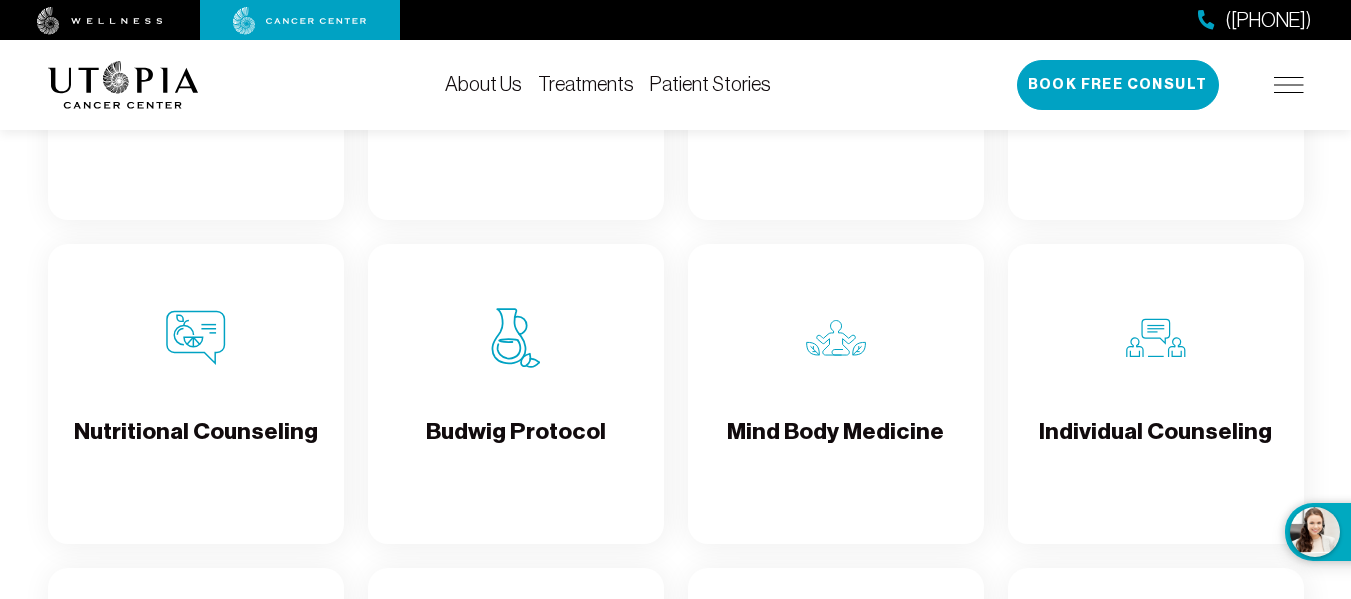 click on "Mind Body Medicine" at bounding box center (836, 394) 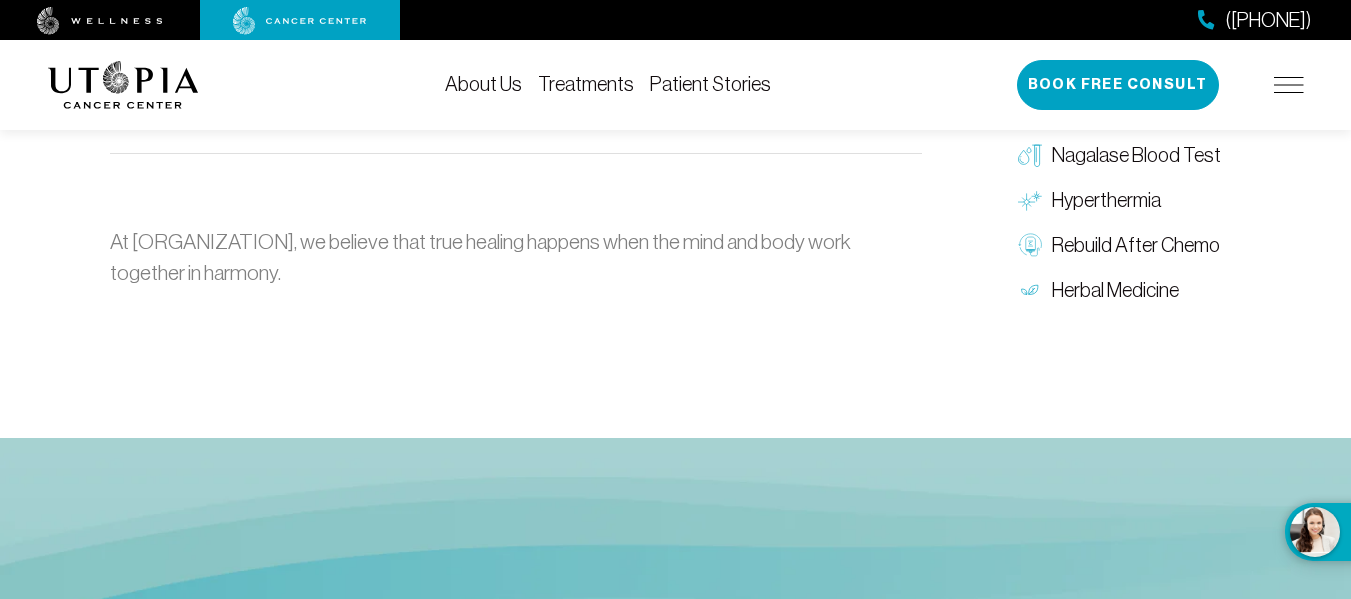 scroll, scrollTop: 2900, scrollLeft: 0, axis: vertical 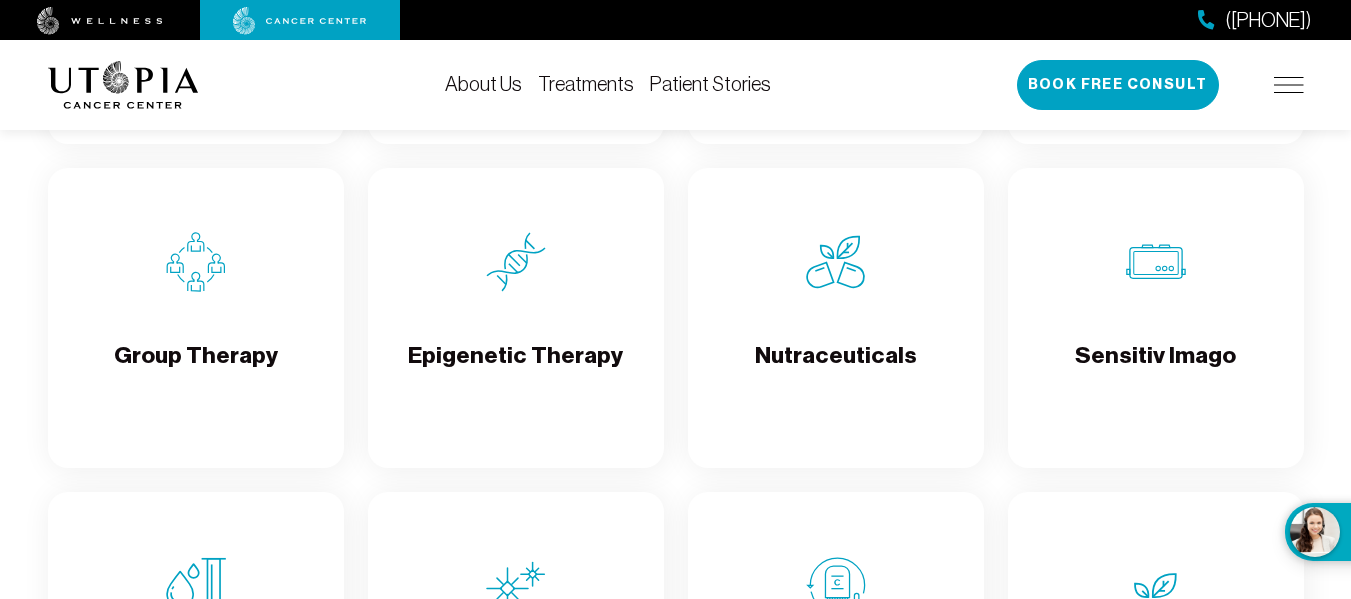 click on "Epigenetic Therapy" at bounding box center [515, 372] 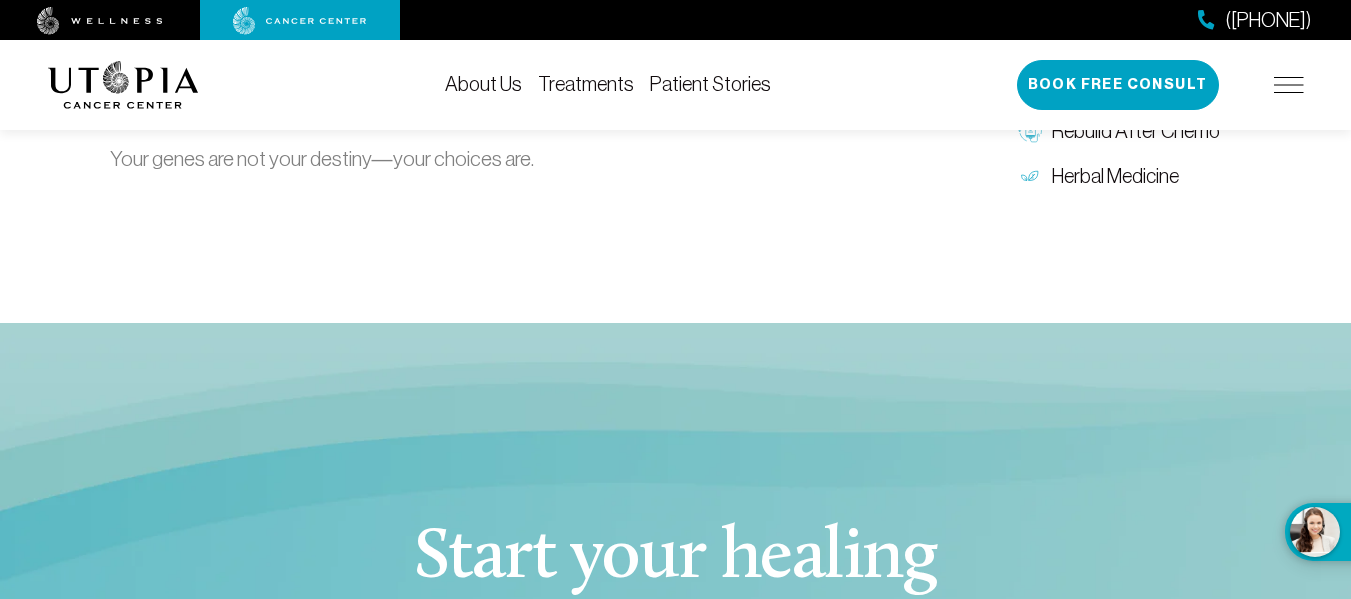 scroll, scrollTop: 2700, scrollLeft: 0, axis: vertical 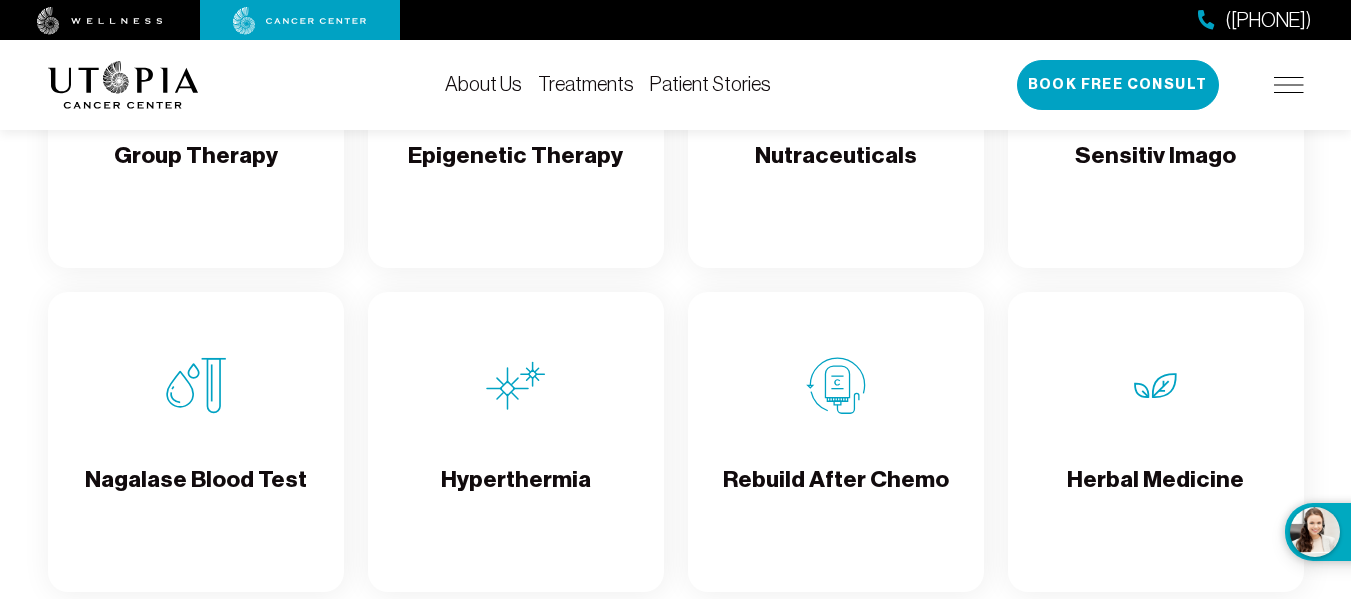 click on "Nutraceuticals" at bounding box center (836, 172) 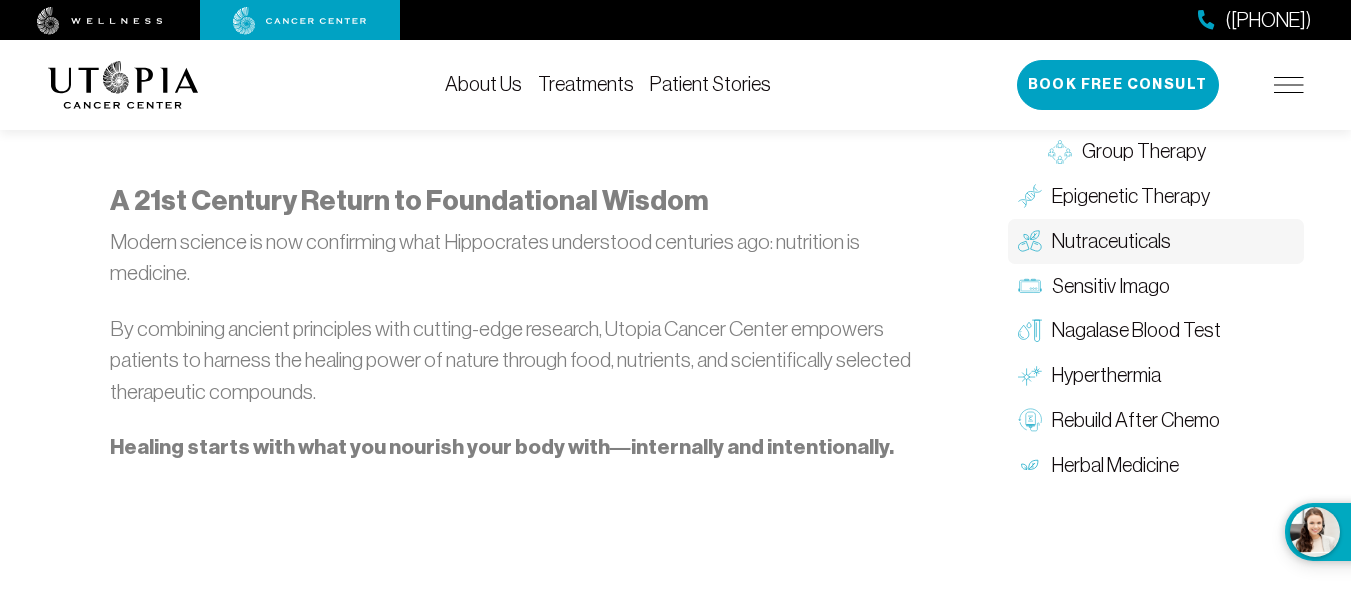 scroll, scrollTop: 2600, scrollLeft: 0, axis: vertical 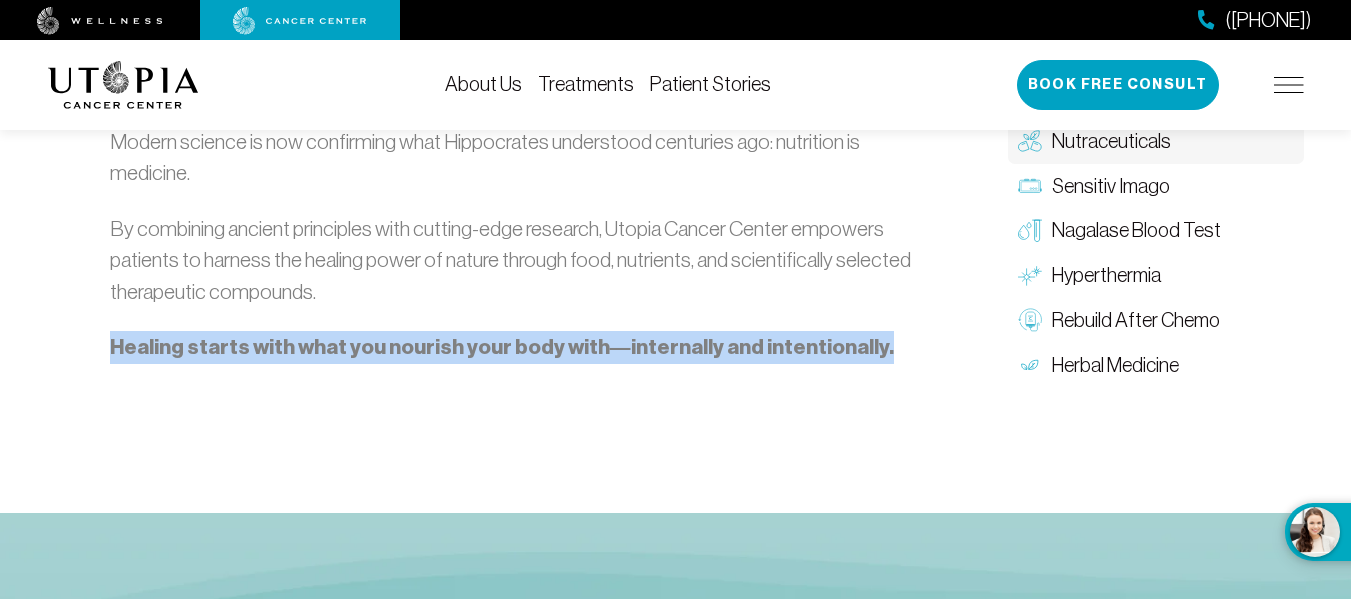 drag, startPoint x: 873, startPoint y: 348, endPoint x: 102, endPoint y: 357, distance: 771.05255 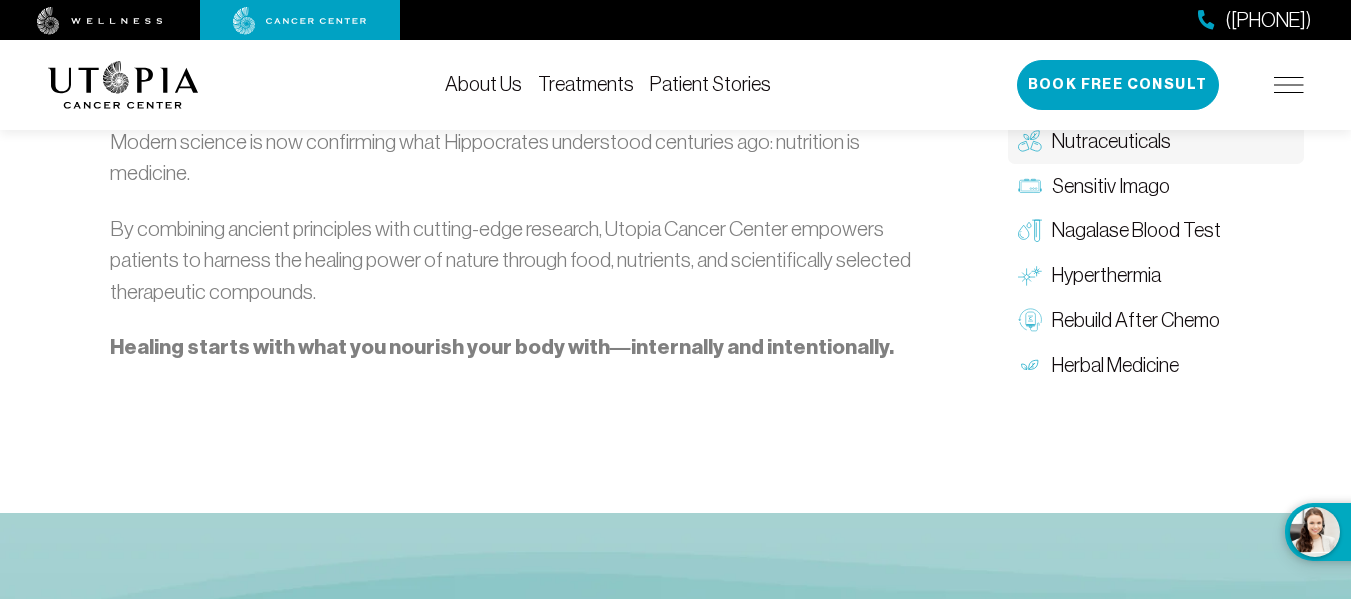 click on "IV Vitamin C Alkaline Protocol Oxygen Therapy Hyperbaric Oxygen Therapy (HBOT) Hydrogren Peroxide IV Therapy Intravenous Ozone Therapy Chelation Therapy Whole Body Detoxification Organ Cleanse Colon Therapy Lymphatic Massage Juicing Nutritional Counseling Budwig Protocol Mind Body Medicine Individual Counseling Group Therapy Epigenetic Therapy Nutraceuticals Sensitiv Imago Nagalase Blood Test Hyperthermia Rebuild After Chemo Herbal Medicine" at bounding box center (1156, -999) 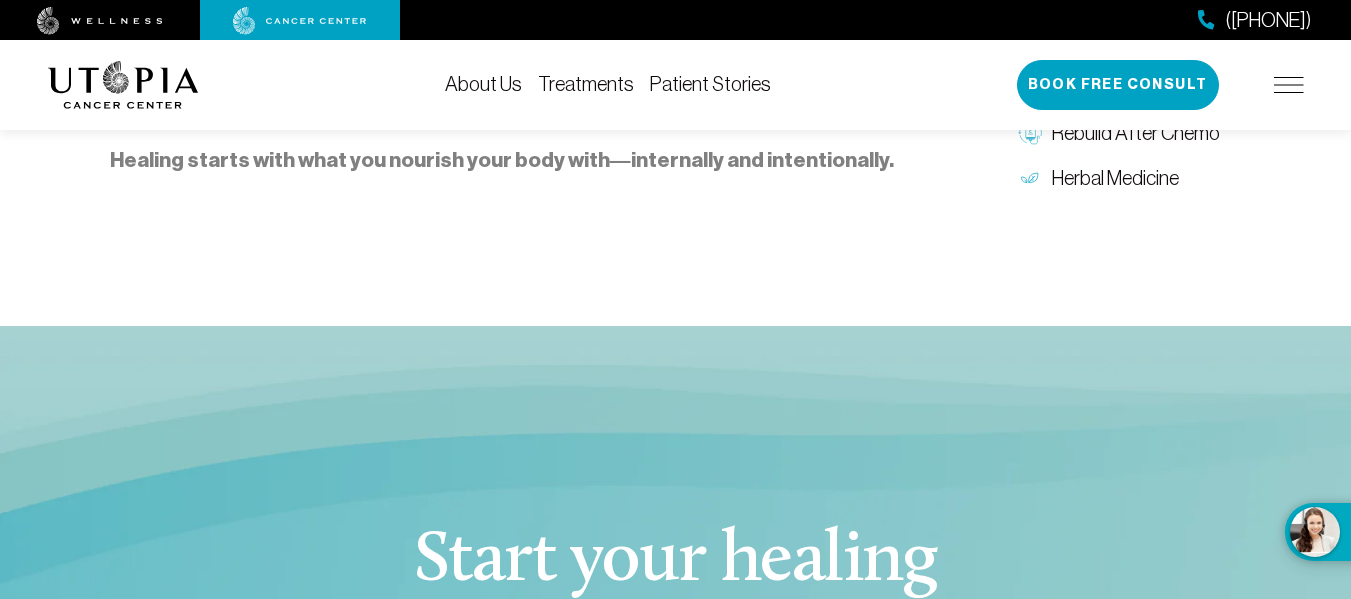 scroll, scrollTop: 2900, scrollLeft: 0, axis: vertical 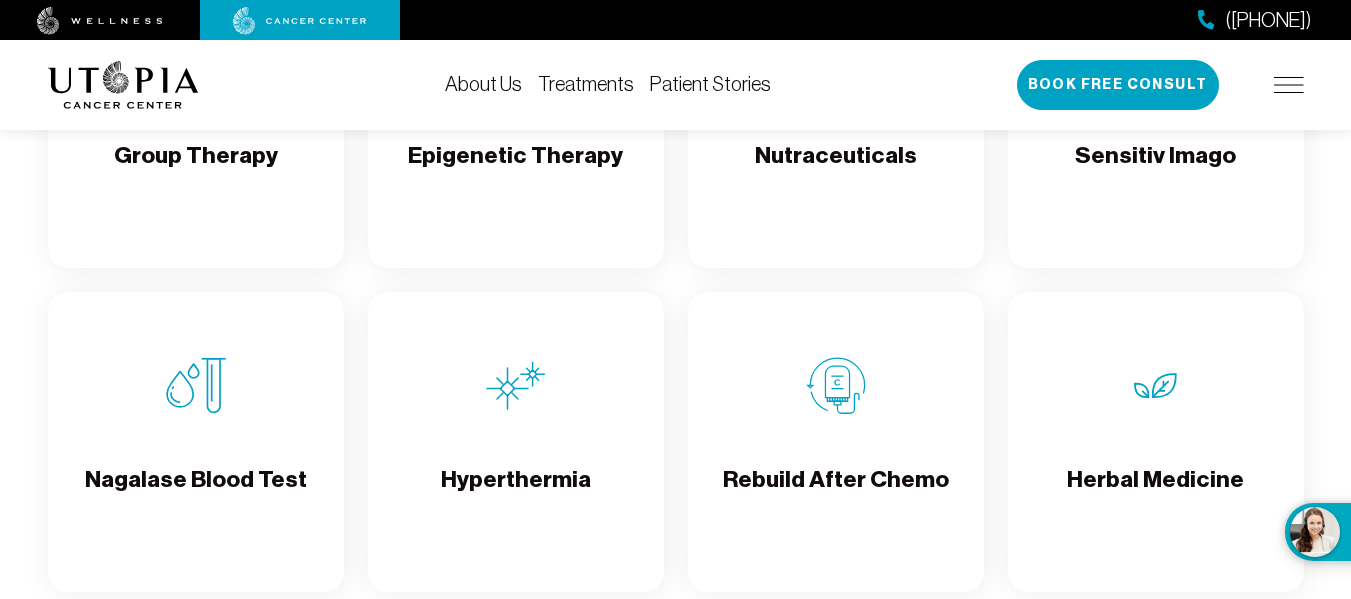 click on "Sensitiv Imago" at bounding box center [1156, 118] 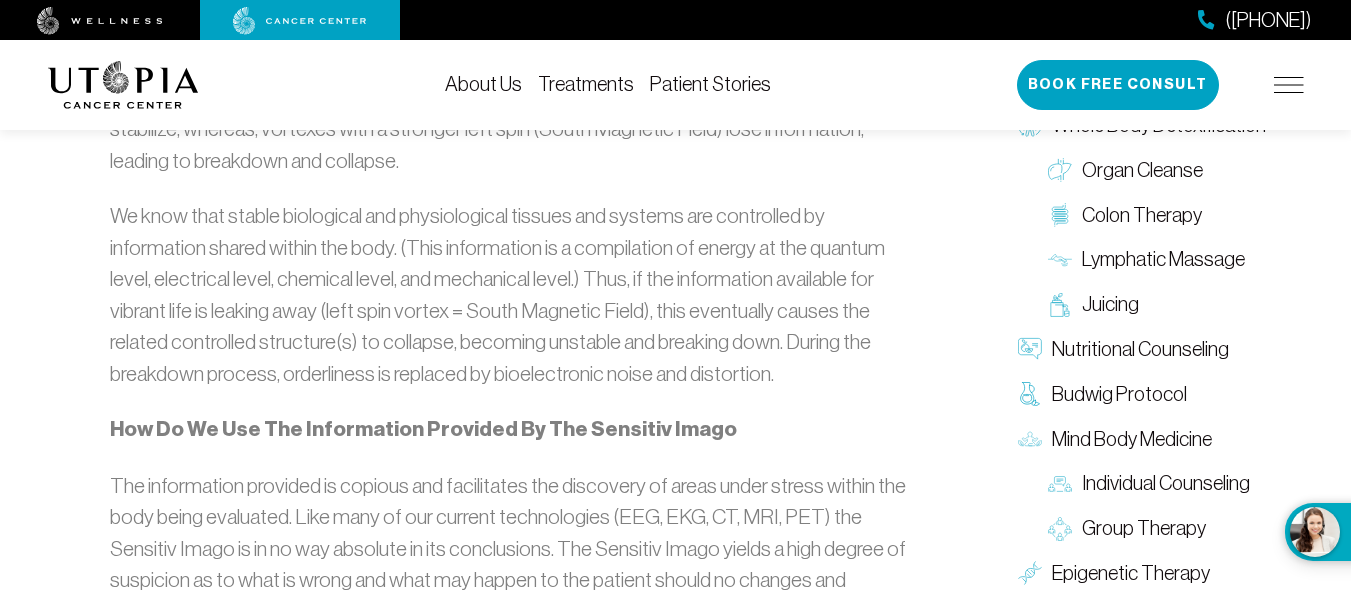 scroll, scrollTop: 3500, scrollLeft: 0, axis: vertical 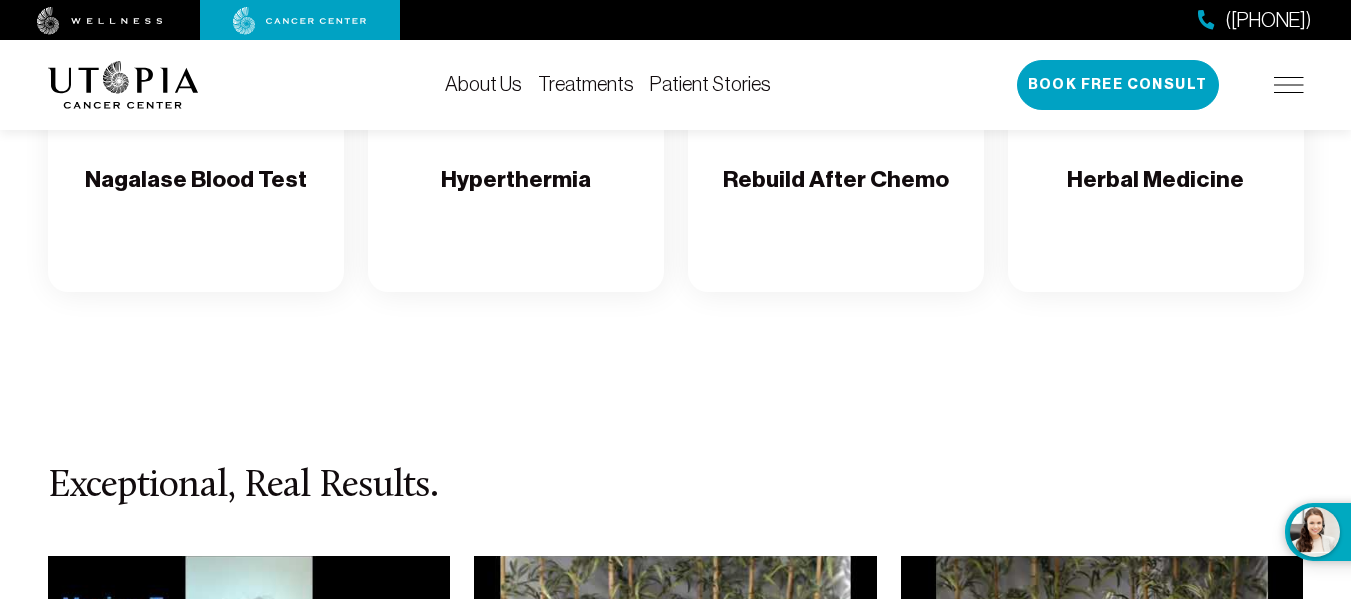 click on "Hyperthermia" at bounding box center (516, 196) 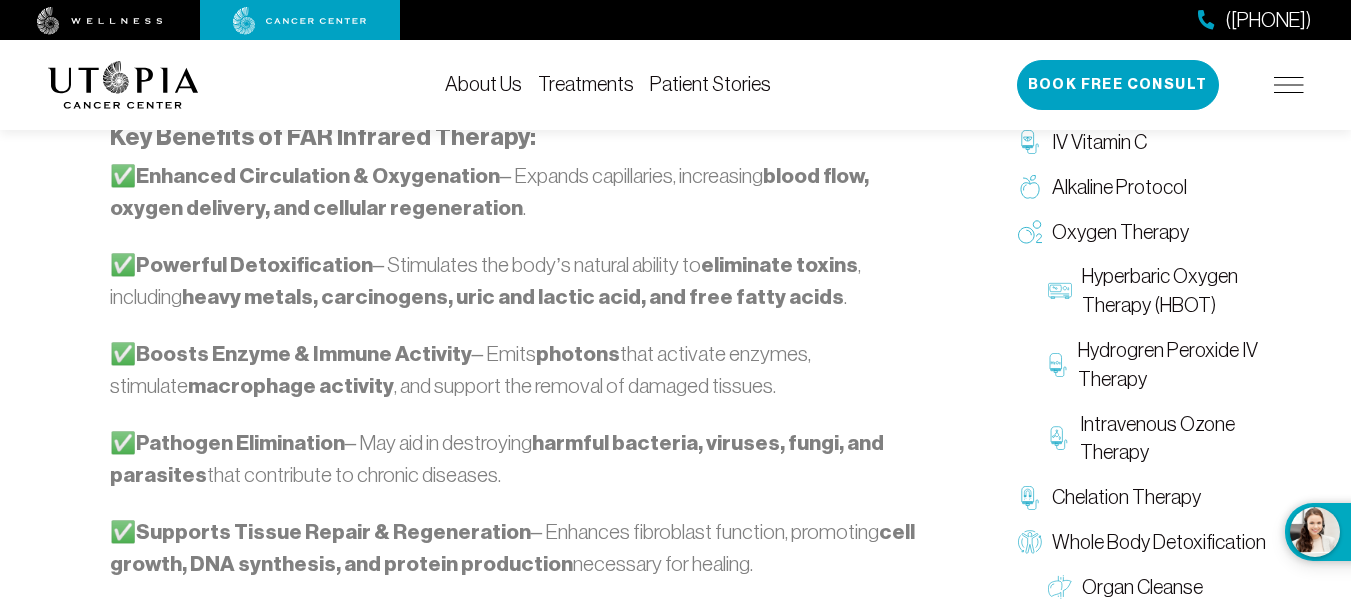 scroll, scrollTop: 1700, scrollLeft: 0, axis: vertical 